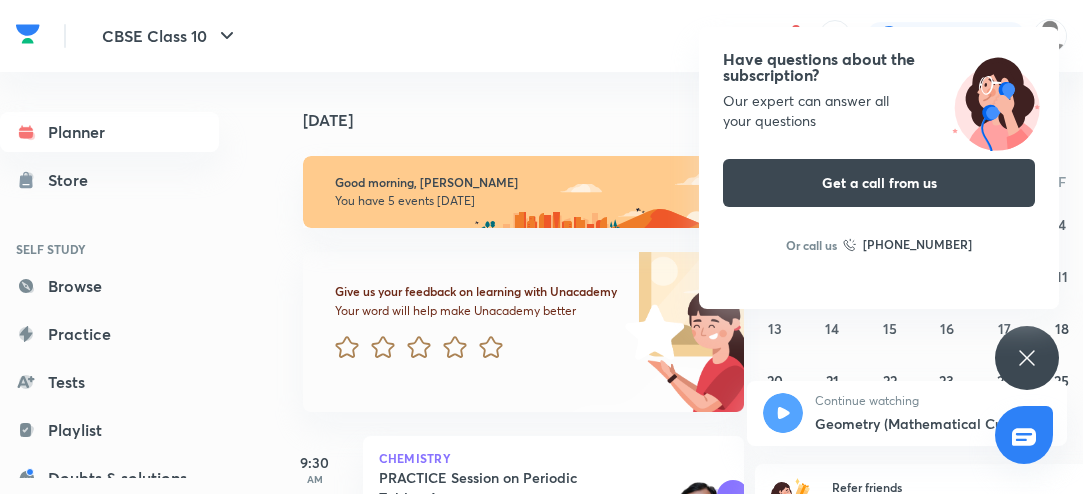 scroll, scrollTop: 0, scrollLeft: 0, axis: both 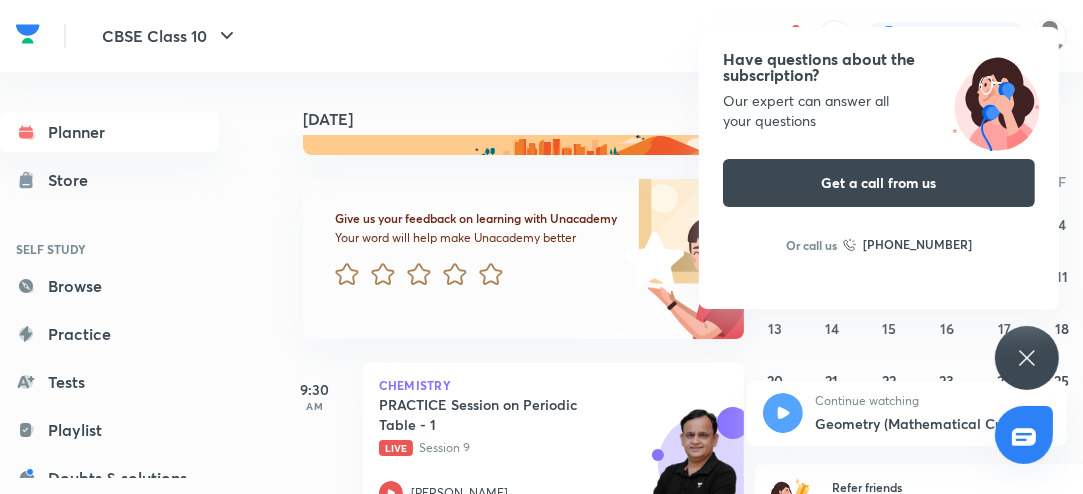 click on "Have questions about the subscription? Our expert can answer all your questions Get a call from us Or call us +91 8585858585" at bounding box center (1027, 358) 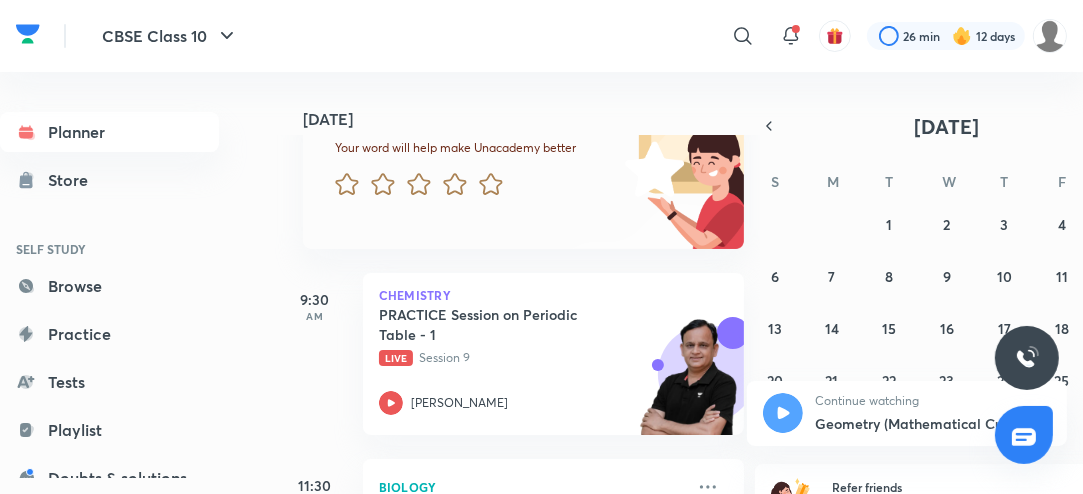 scroll, scrollTop: 164, scrollLeft: 0, axis: vertical 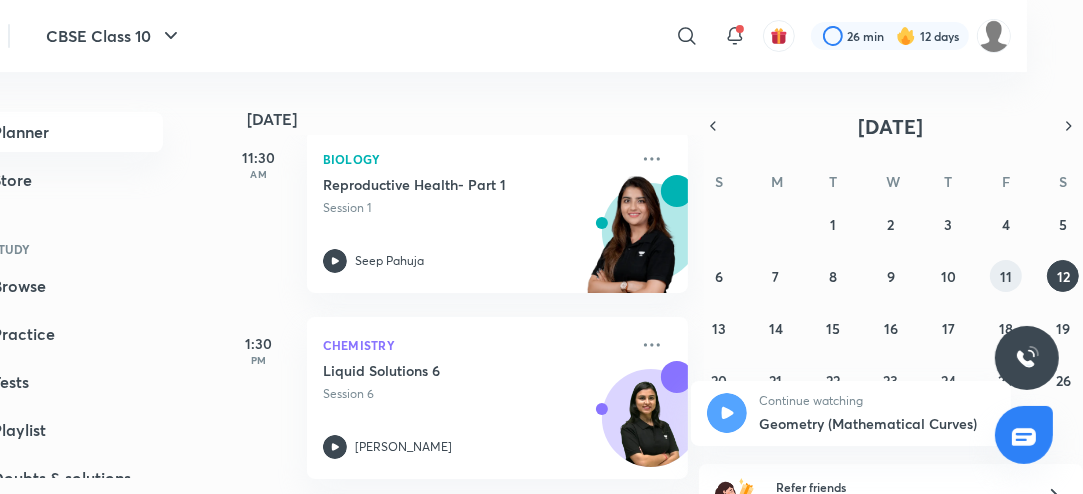 click on "11" at bounding box center [1006, 276] 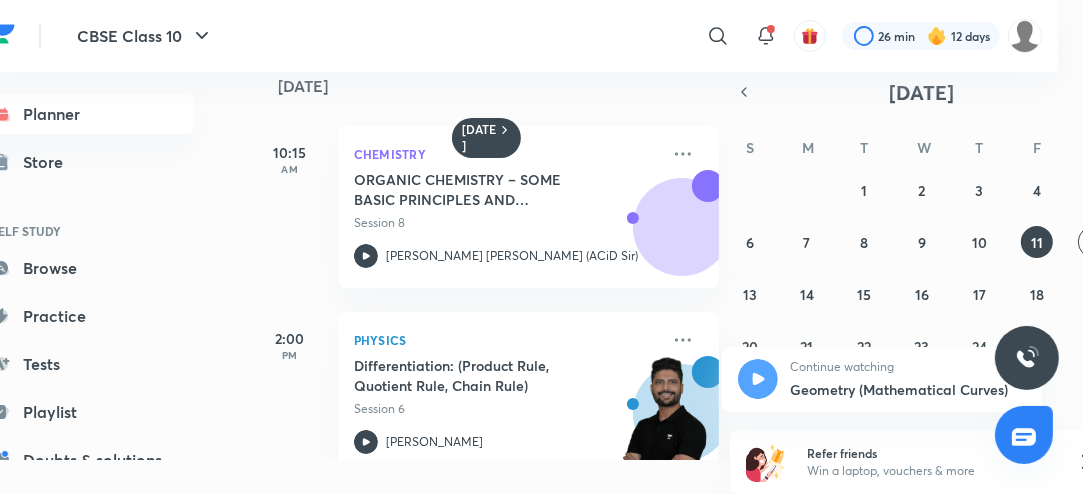 scroll, scrollTop: 33, scrollLeft: 24, axis: both 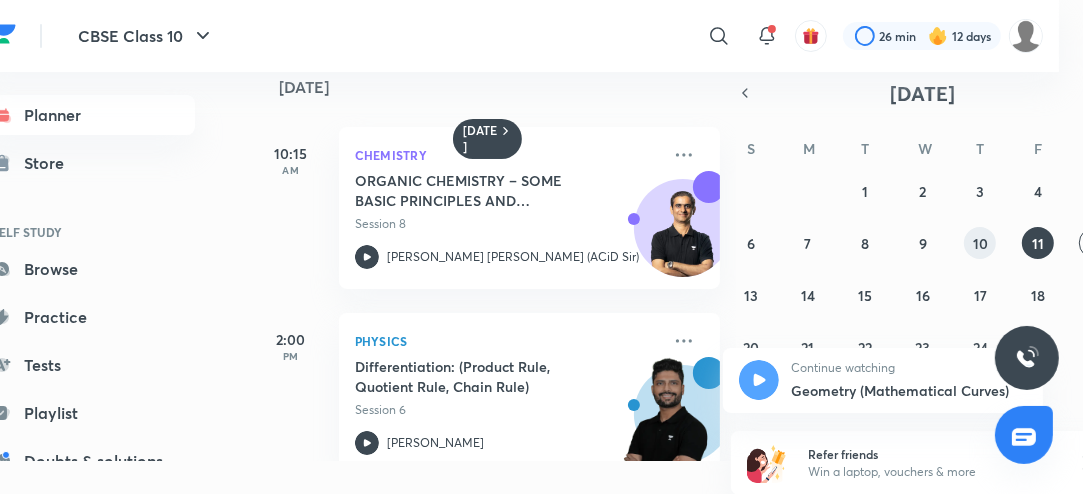 click on "10" at bounding box center [980, 243] 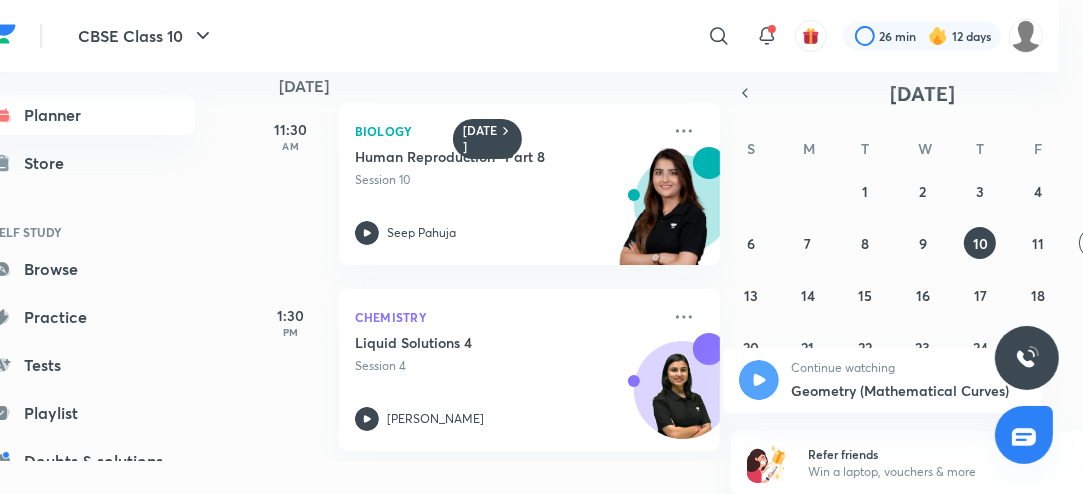 scroll, scrollTop: 368, scrollLeft: 0, axis: vertical 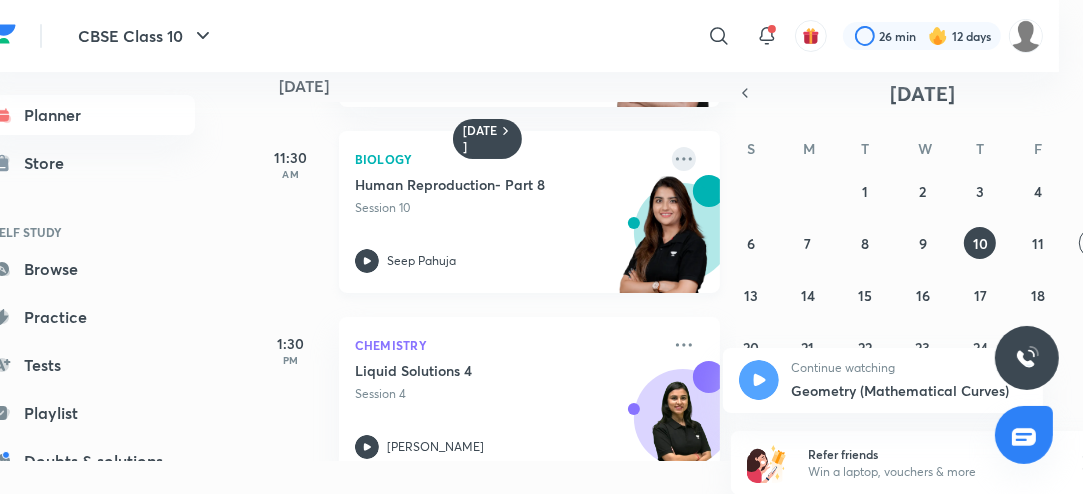 click 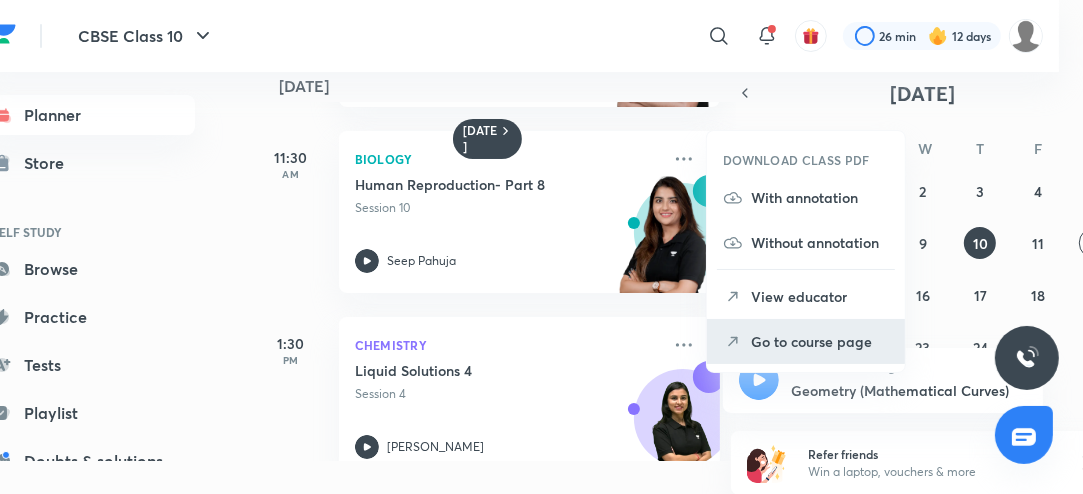 click on "Go to course page" at bounding box center (820, 341) 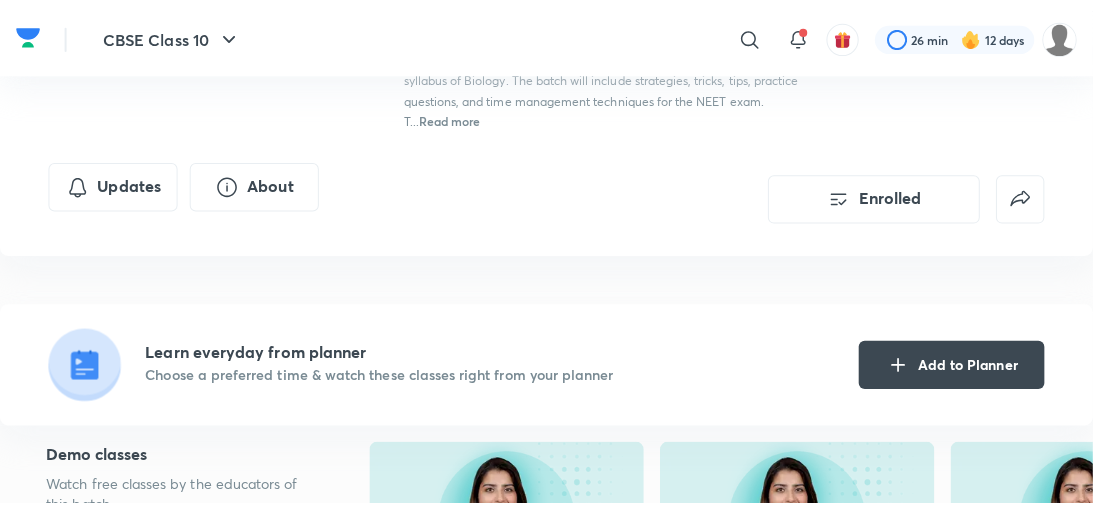 scroll, scrollTop: 291, scrollLeft: 0, axis: vertical 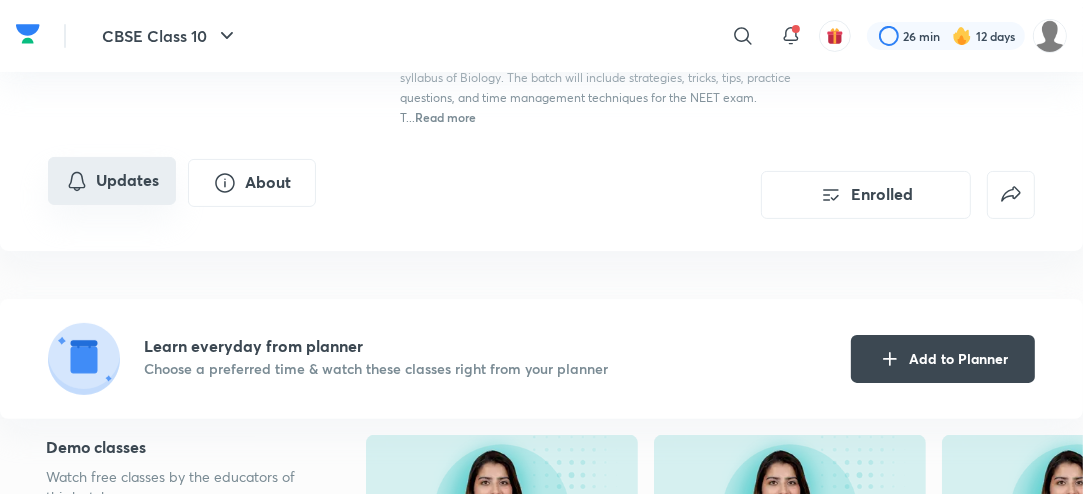 click on "Updates" at bounding box center (112, 181) 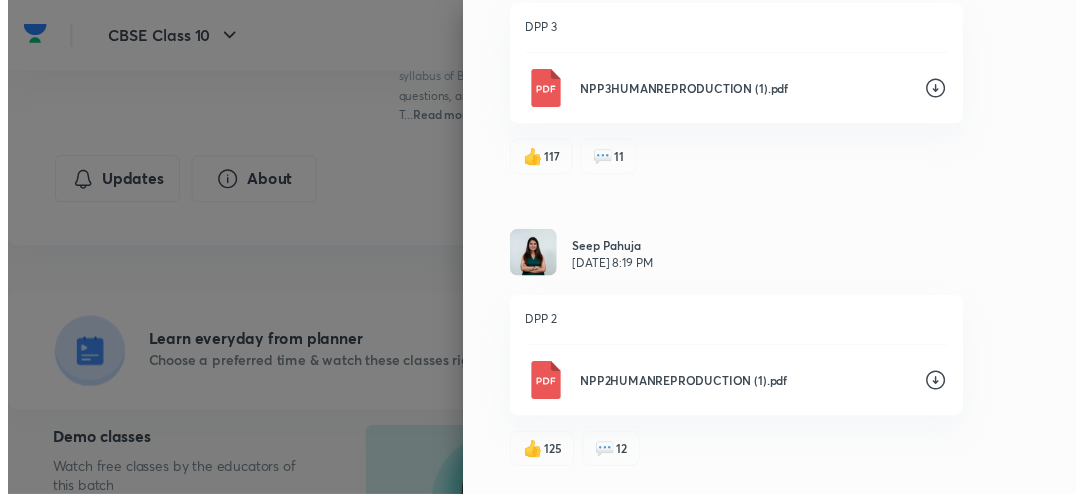 scroll, scrollTop: 2799, scrollLeft: 0, axis: vertical 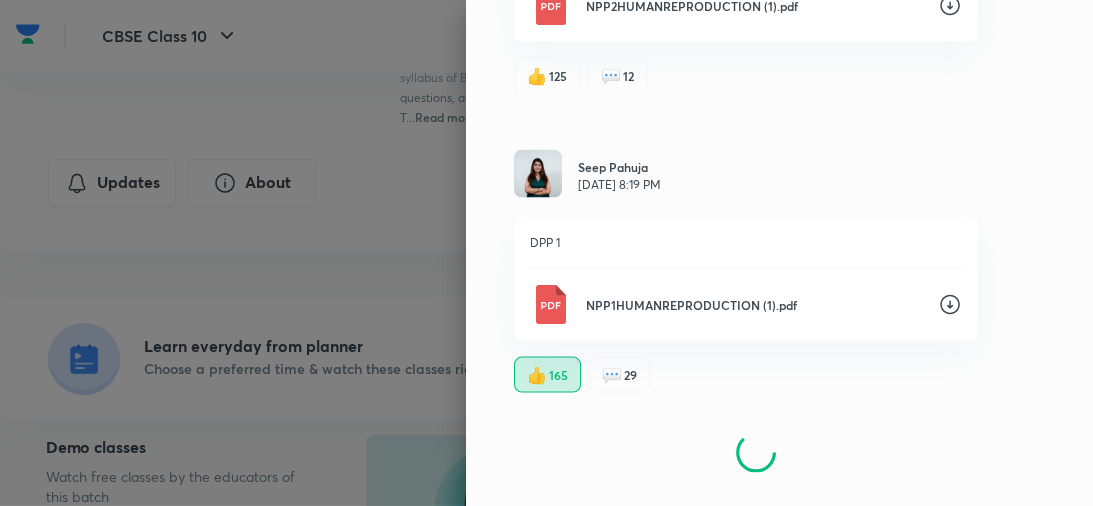 click at bounding box center [546, 253] 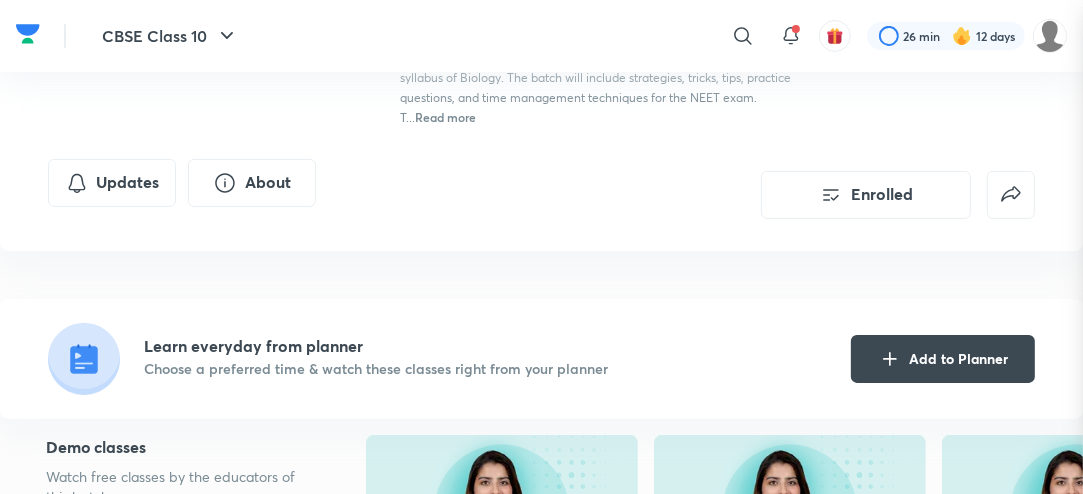scroll, scrollTop: 0, scrollLeft: 0, axis: both 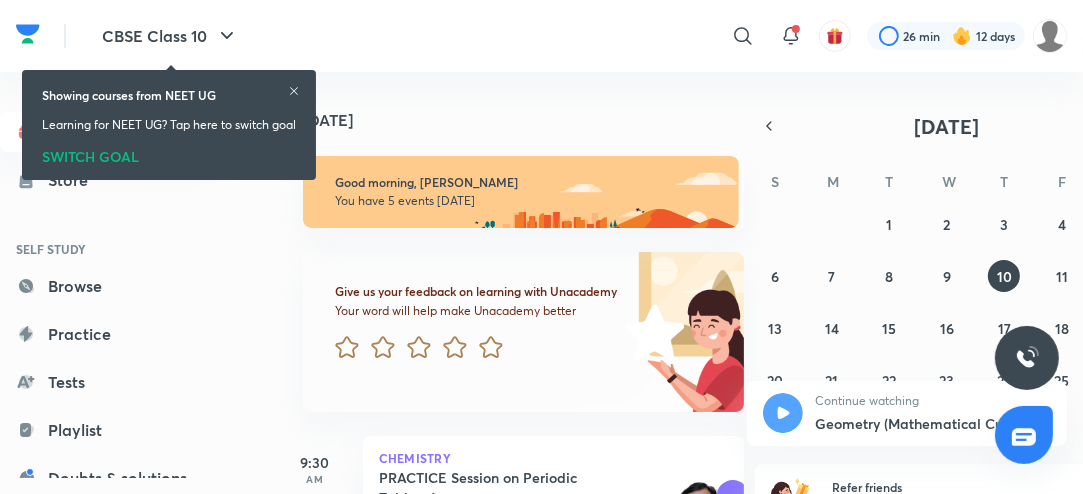 click on "Showing courses from NEET UG Learning for NEET UG? Tap here to switch goal SWITCH GOAL" at bounding box center [169, 125] 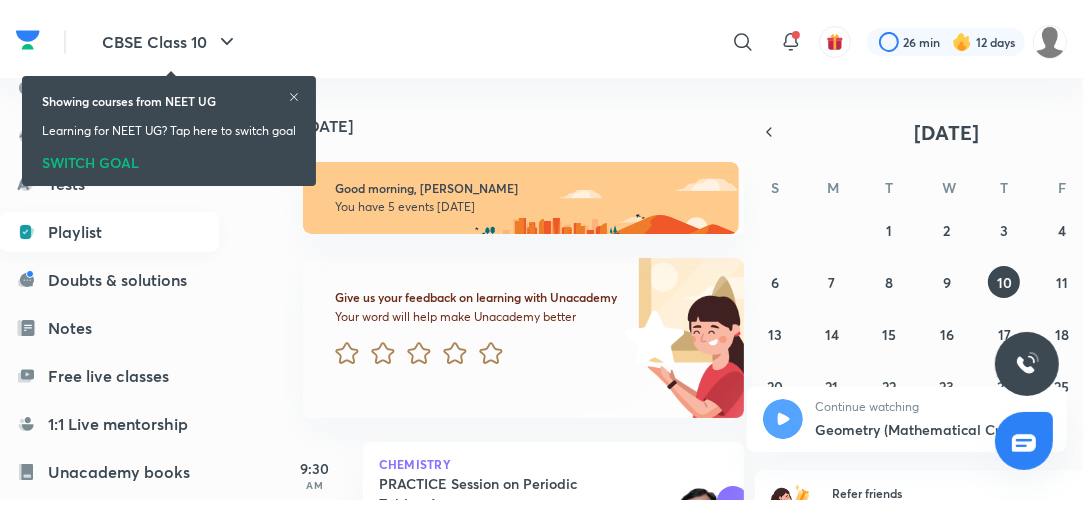 scroll, scrollTop: 205, scrollLeft: 0, axis: vertical 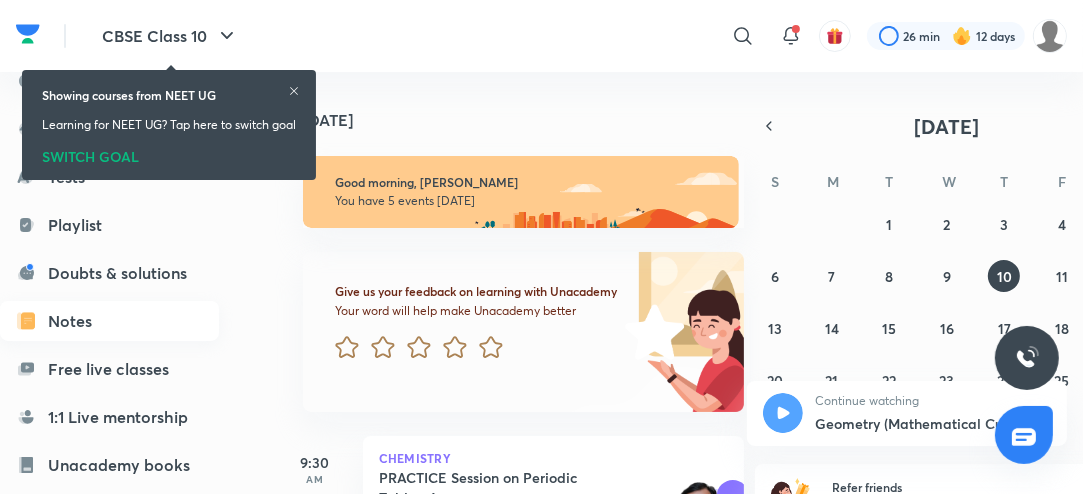 click on "Notes" at bounding box center (109, 321) 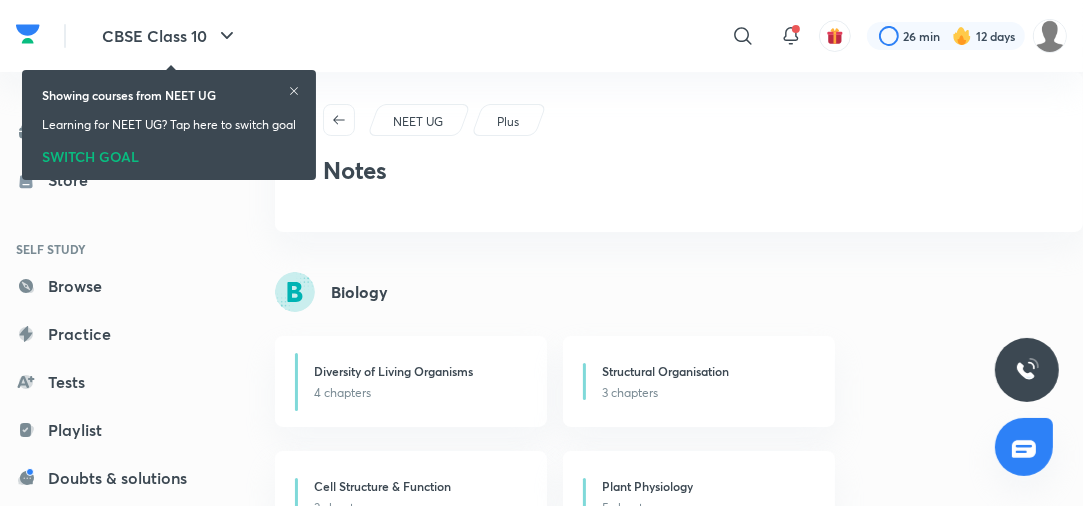 click 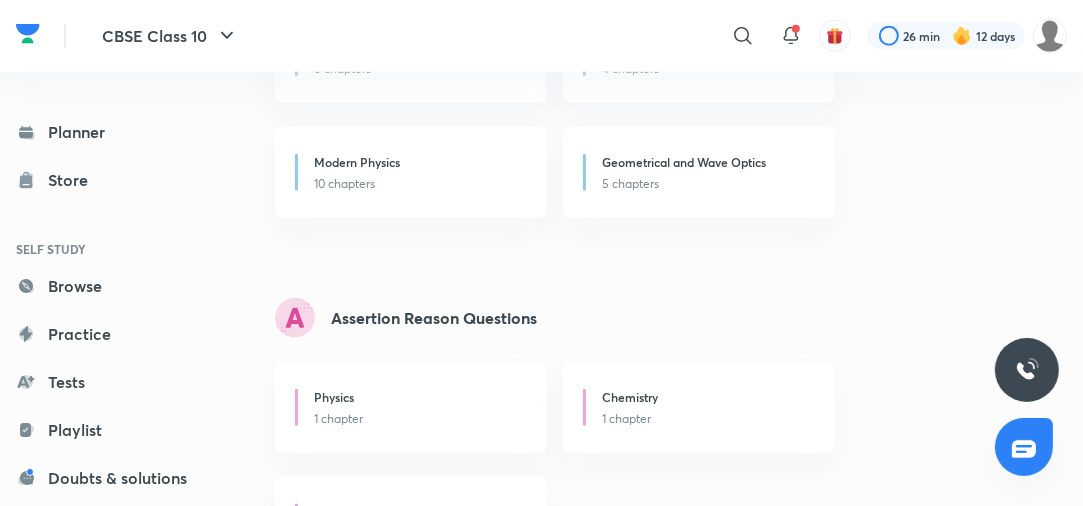 scroll, scrollTop: 2166, scrollLeft: 0, axis: vertical 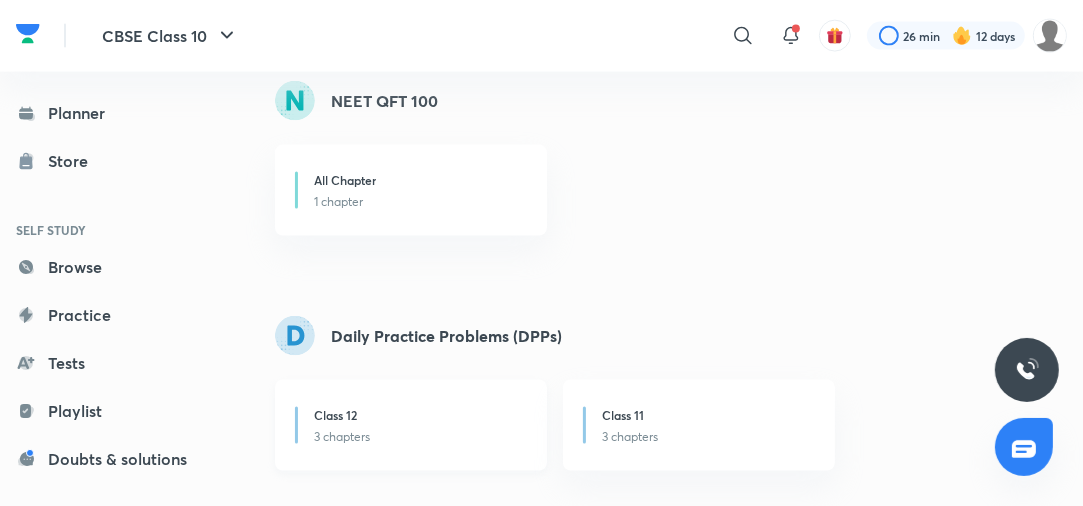 click on "3 chapters" at bounding box center [418, 437] 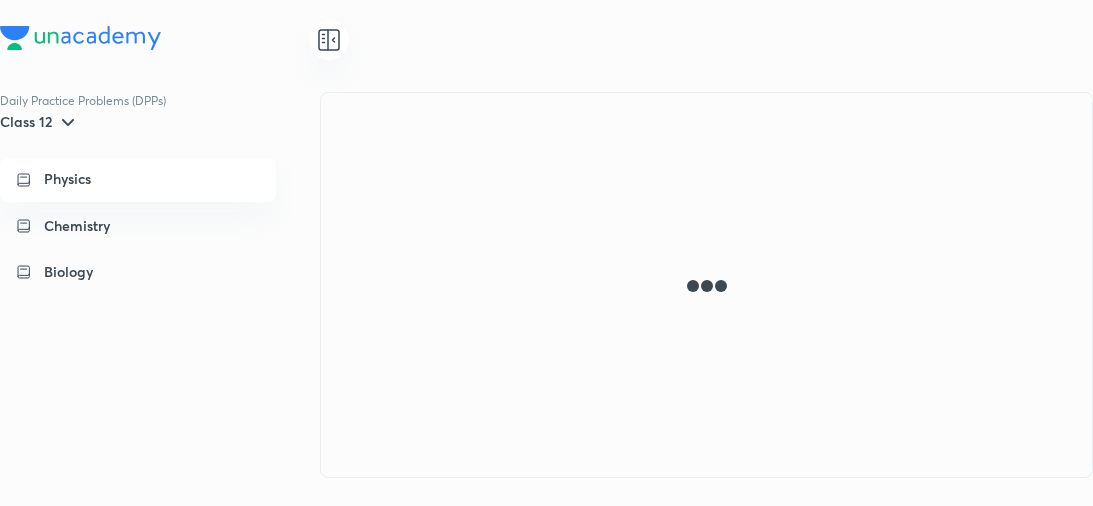 scroll, scrollTop: 0, scrollLeft: 0, axis: both 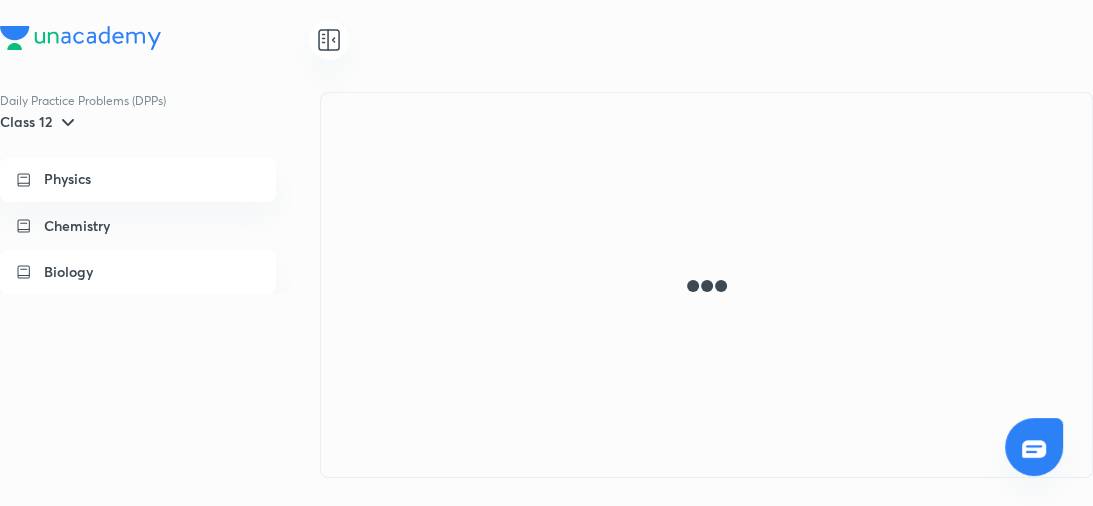 click on "Biology" at bounding box center [138, 272] 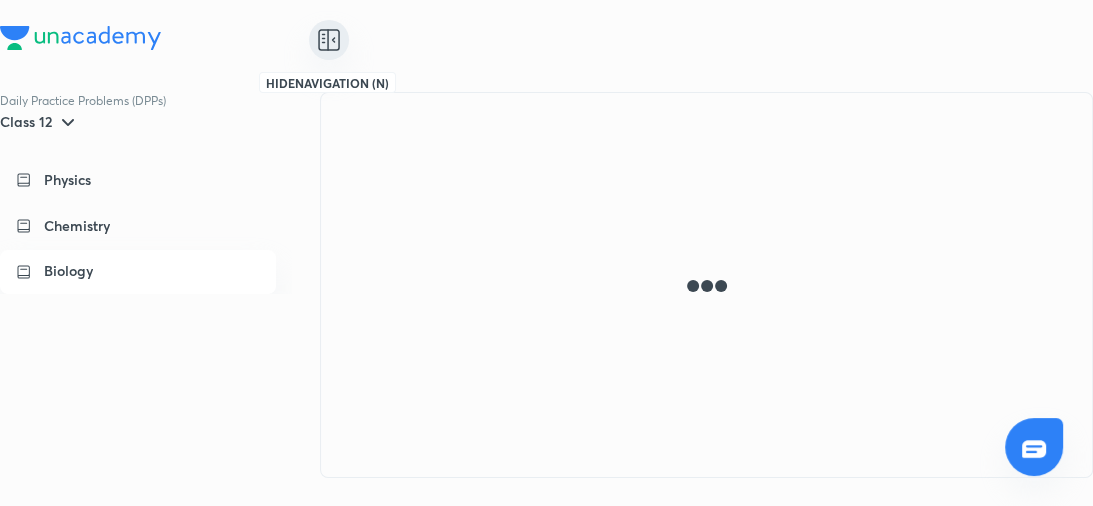 click 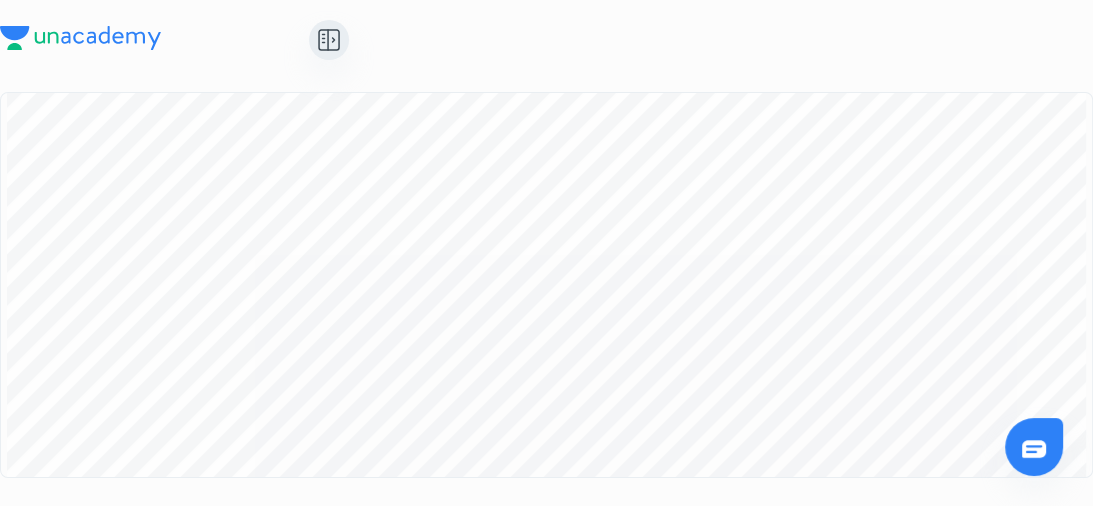 scroll, scrollTop: 15658, scrollLeft: 0, axis: vertical 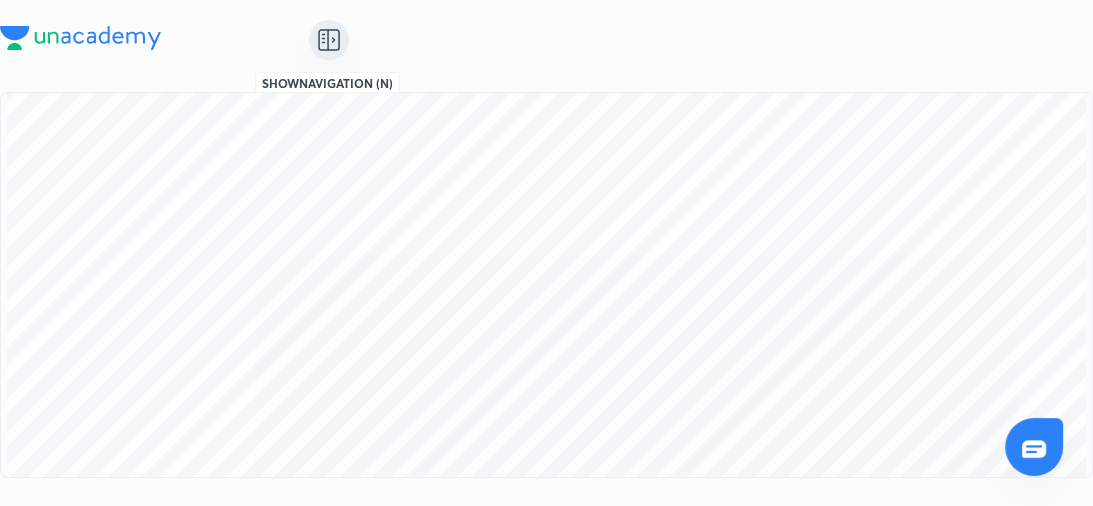 click 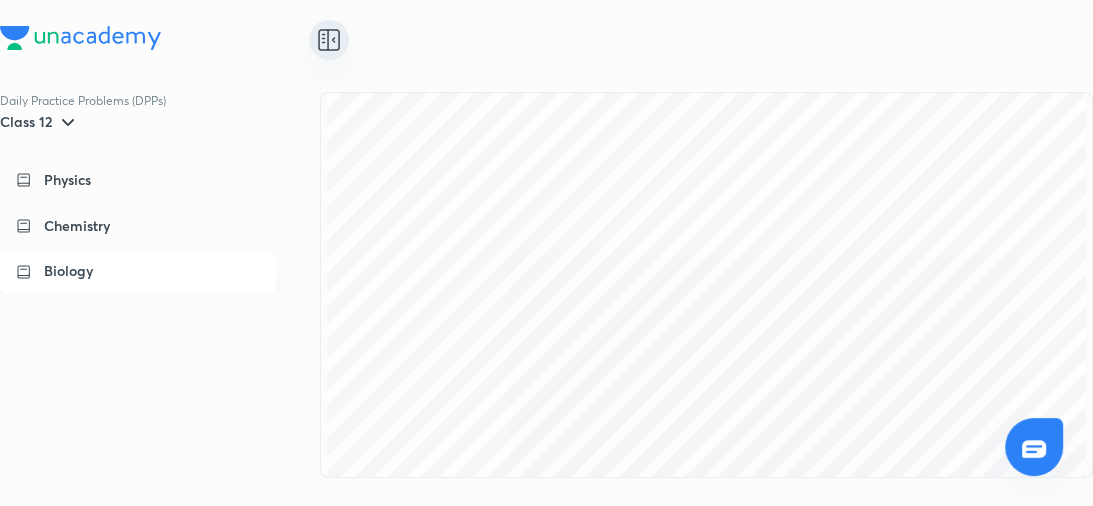 scroll, scrollTop: 33708, scrollLeft: 0, axis: vertical 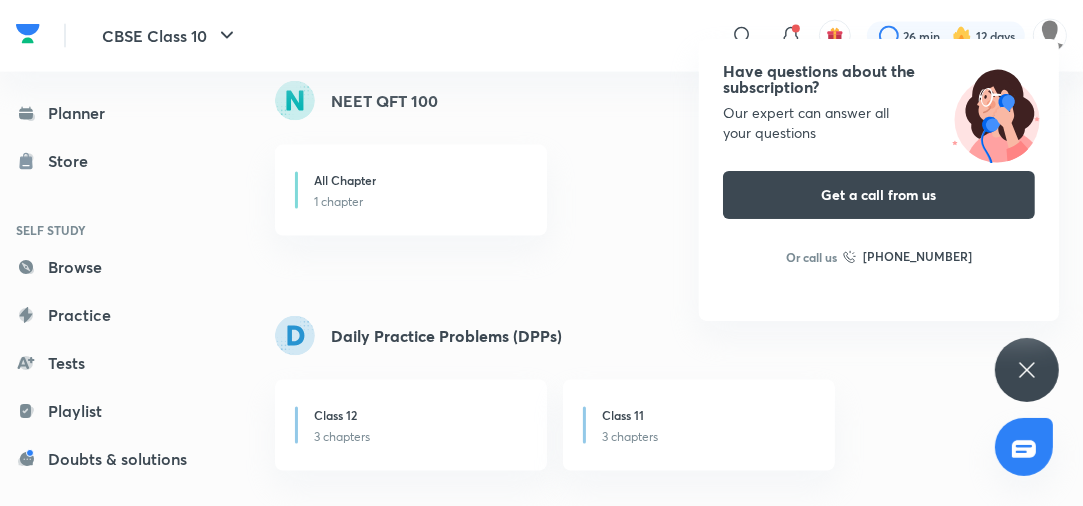 click on "Planner" at bounding box center [109, 113] 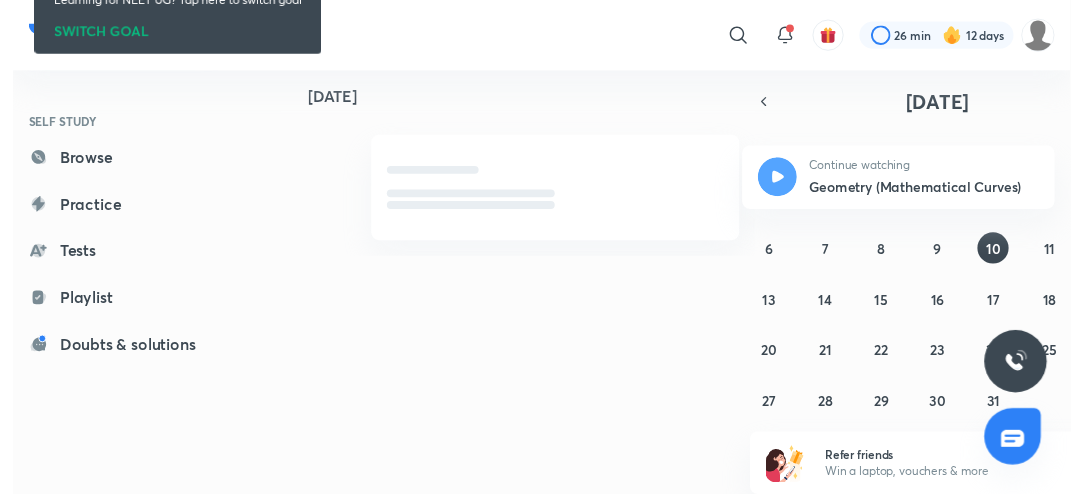 scroll, scrollTop: 0, scrollLeft: 0, axis: both 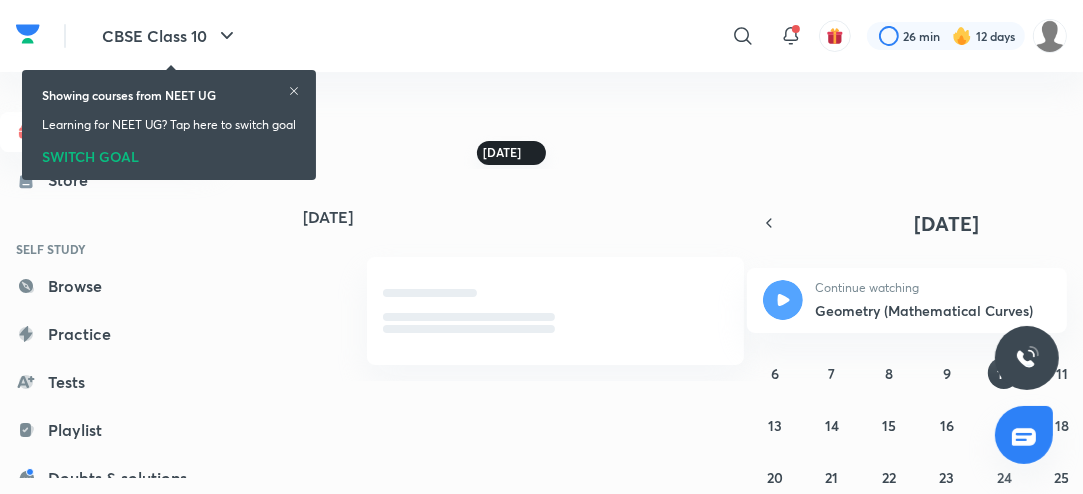 click on "Today Today July 2025 S M T W T F S 29 30 1 2 3 4 5 6 7 8 9 10 11 12 13 14 15 16 17 18 19 20 21 22 23 24 25 26 27 28 29 30 31 1 2 Refer friends Win a laptop, vouchers & more Continue watching Geometry (Mathematical Curves)" at bounding box center [679, 275] 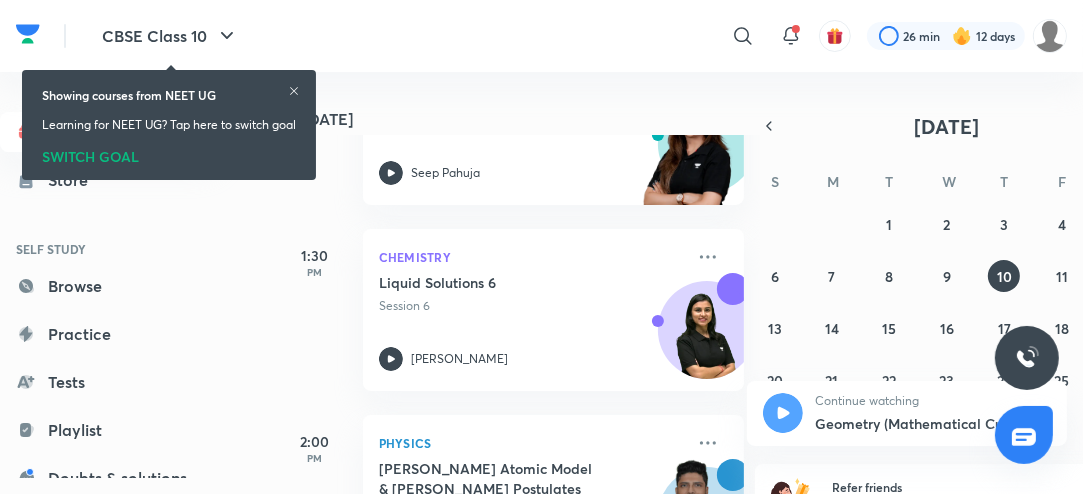 scroll, scrollTop: 580, scrollLeft: 0, axis: vertical 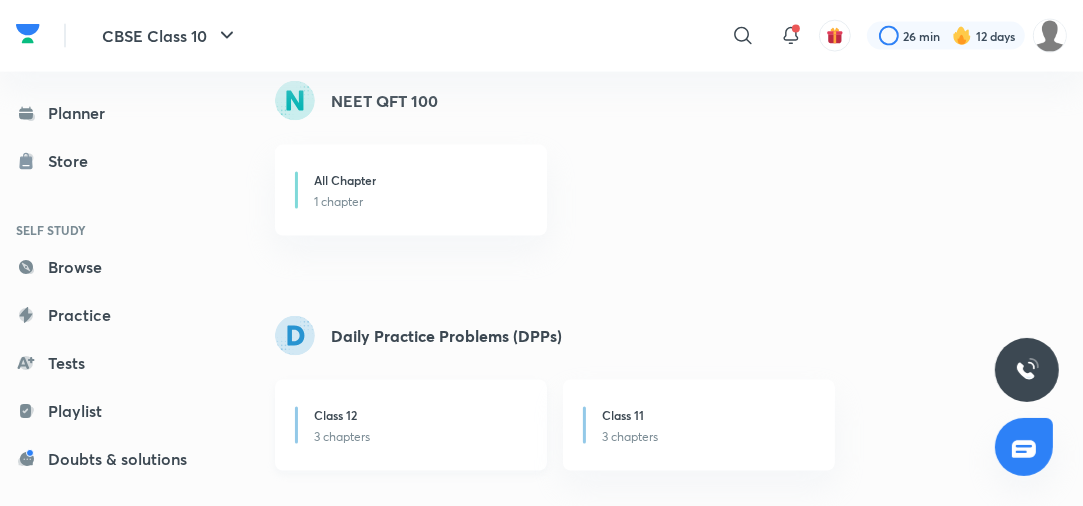 click on "Class 12" at bounding box center (418, 417) 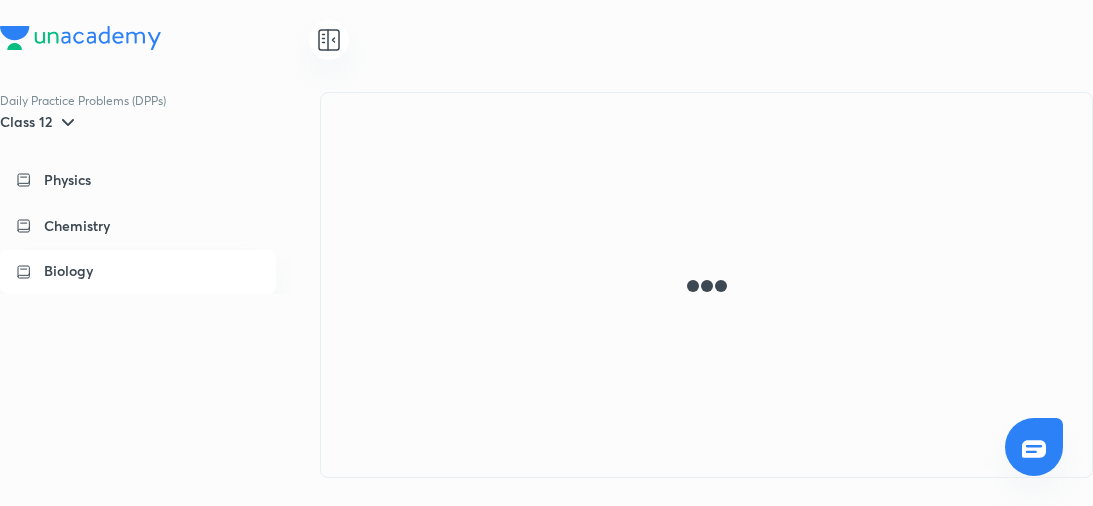 scroll, scrollTop: 0, scrollLeft: 0, axis: both 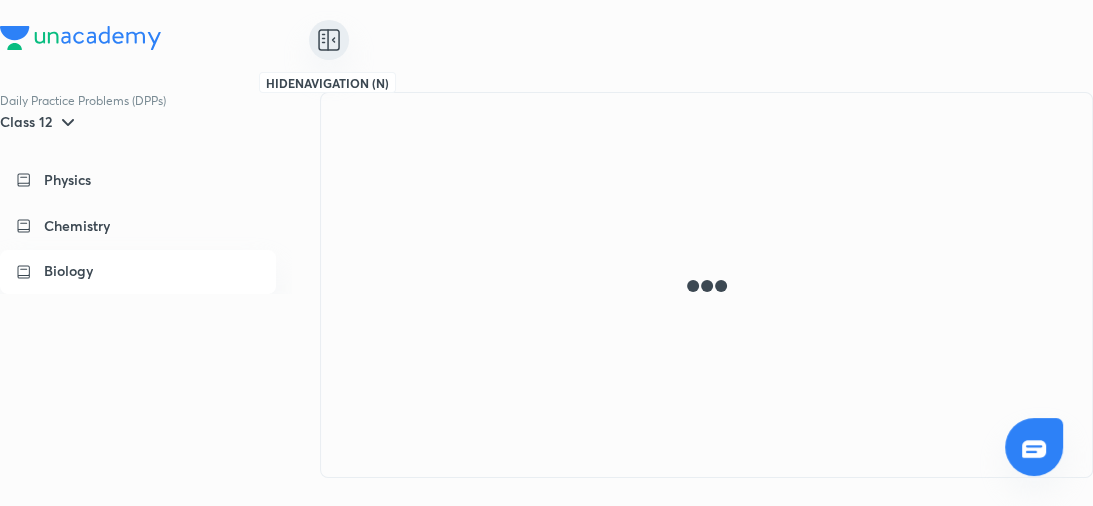 click 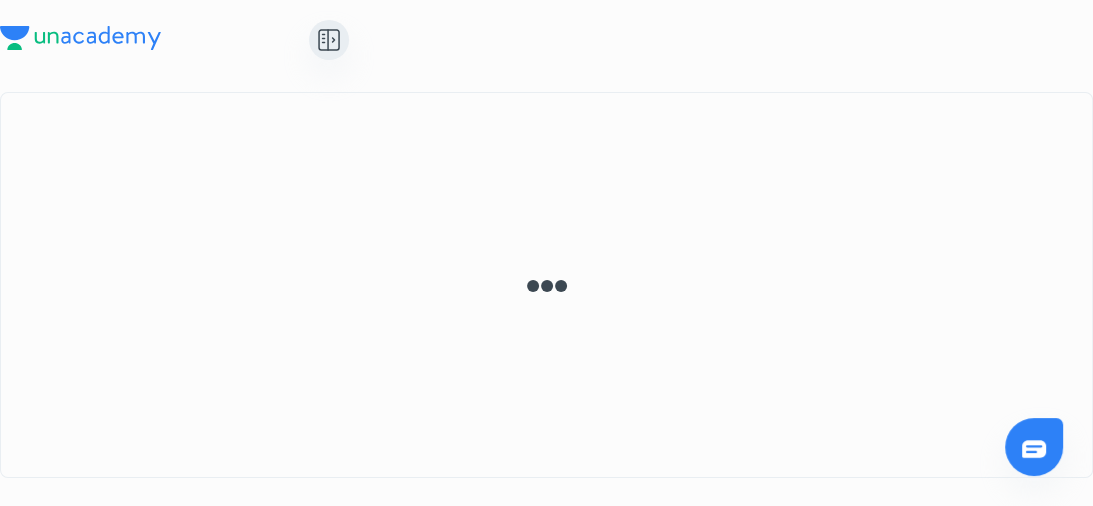 click at bounding box center (546, 285) 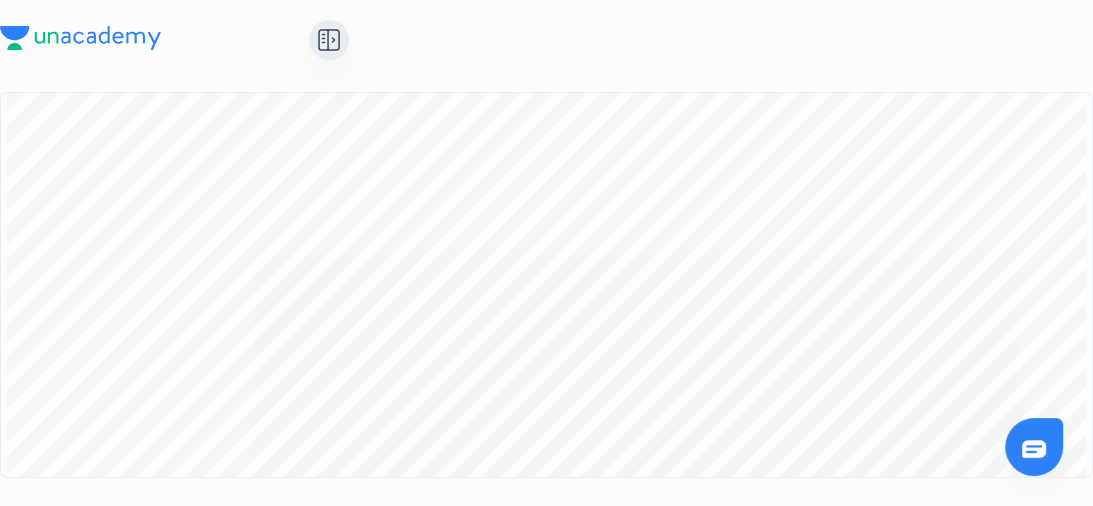 scroll, scrollTop: 26504, scrollLeft: 0, axis: vertical 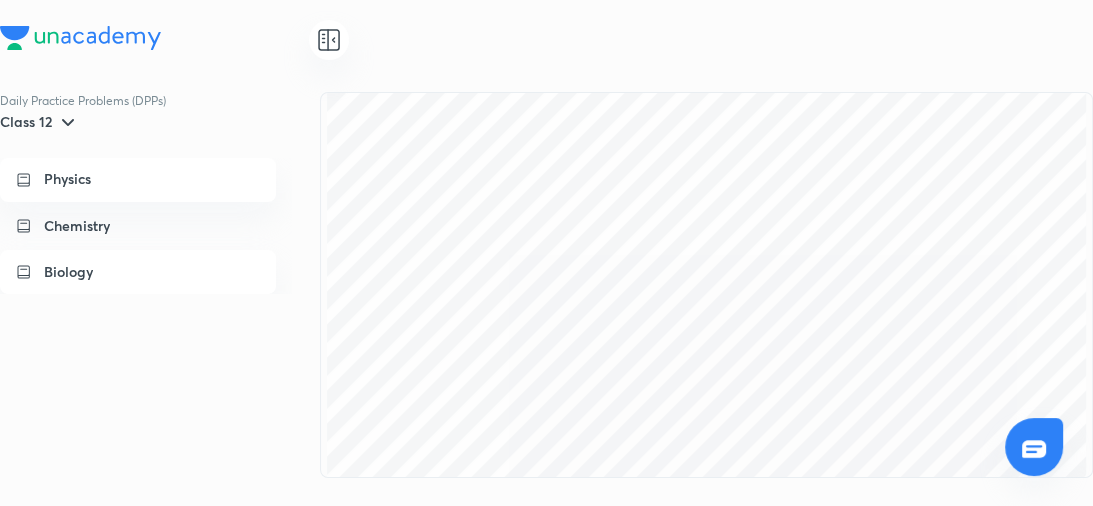 click on "Biology" at bounding box center (152, 272) 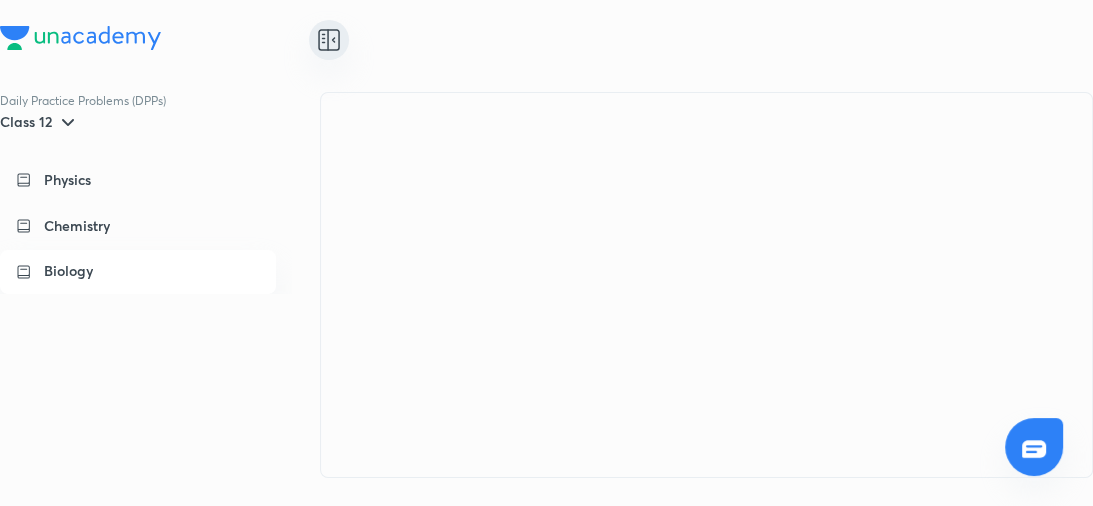 click 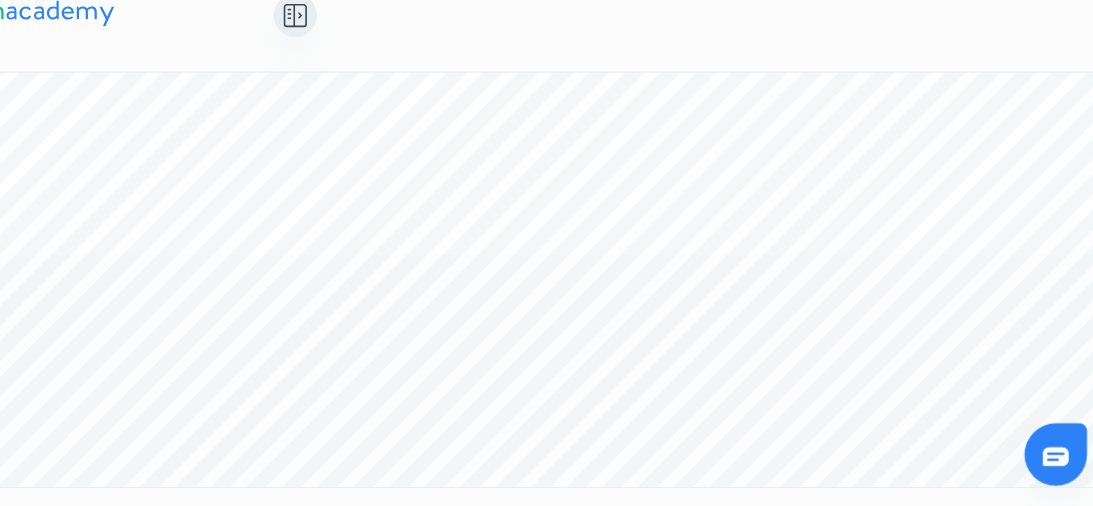 scroll, scrollTop: 17183, scrollLeft: 0, axis: vertical 